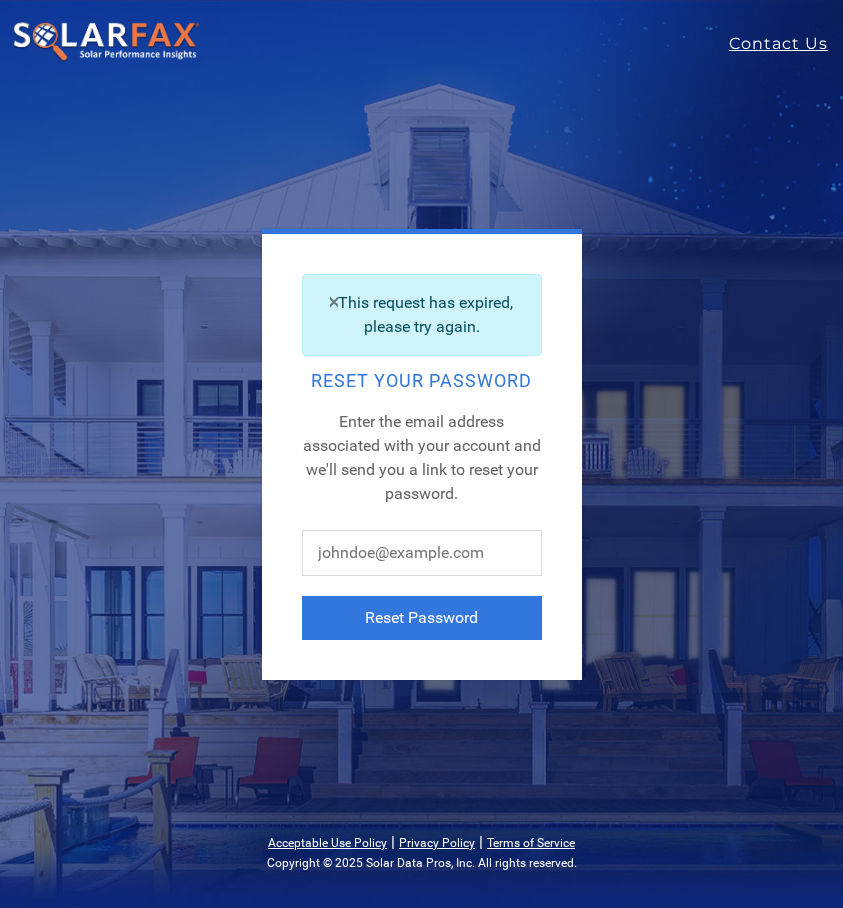 scroll, scrollTop: 0, scrollLeft: 0, axis: both 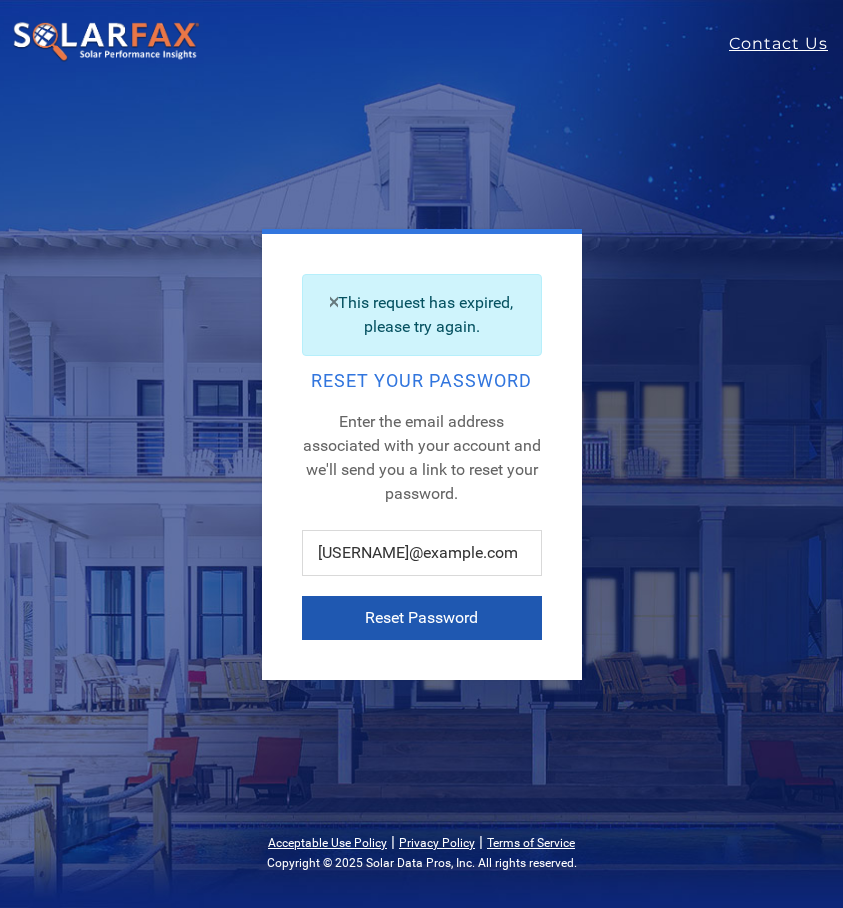 type on "[USERNAME]@example.com" 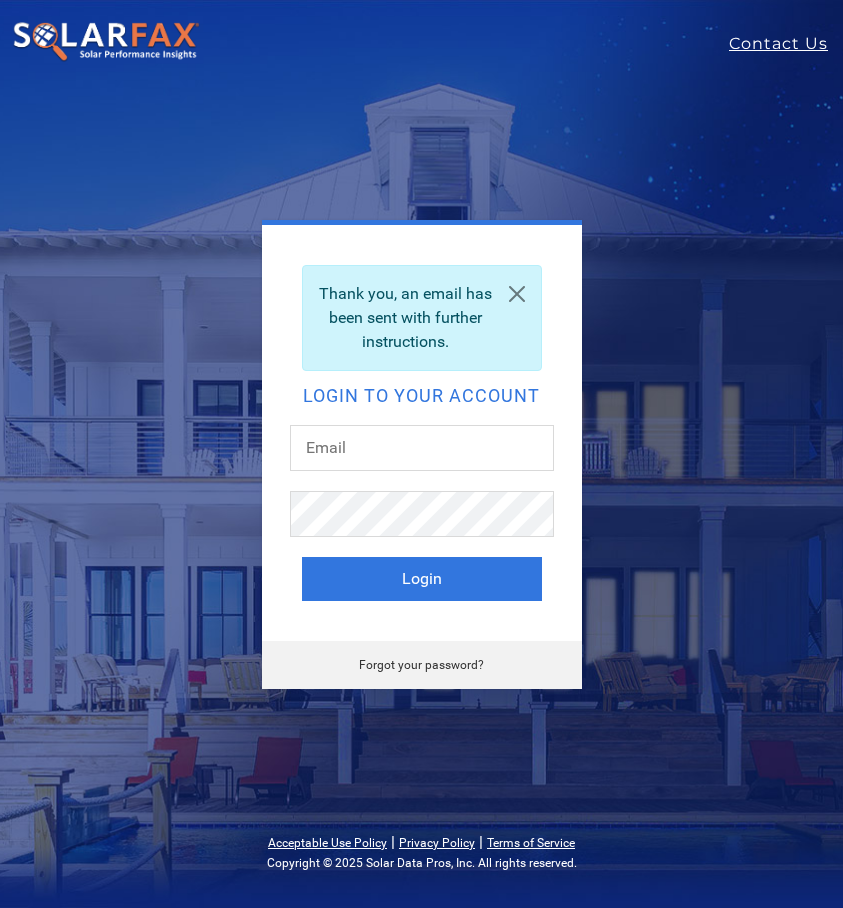 scroll, scrollTop: 0, scrollLeft: 0, axis: both 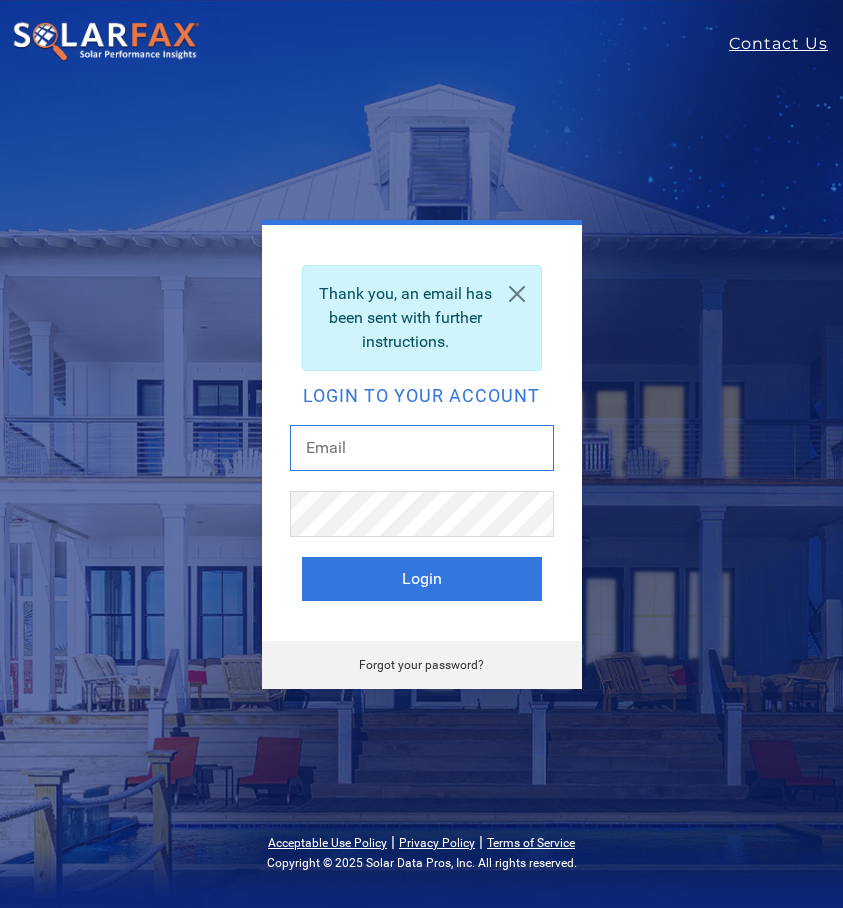 click at bounding box center [422, 448] 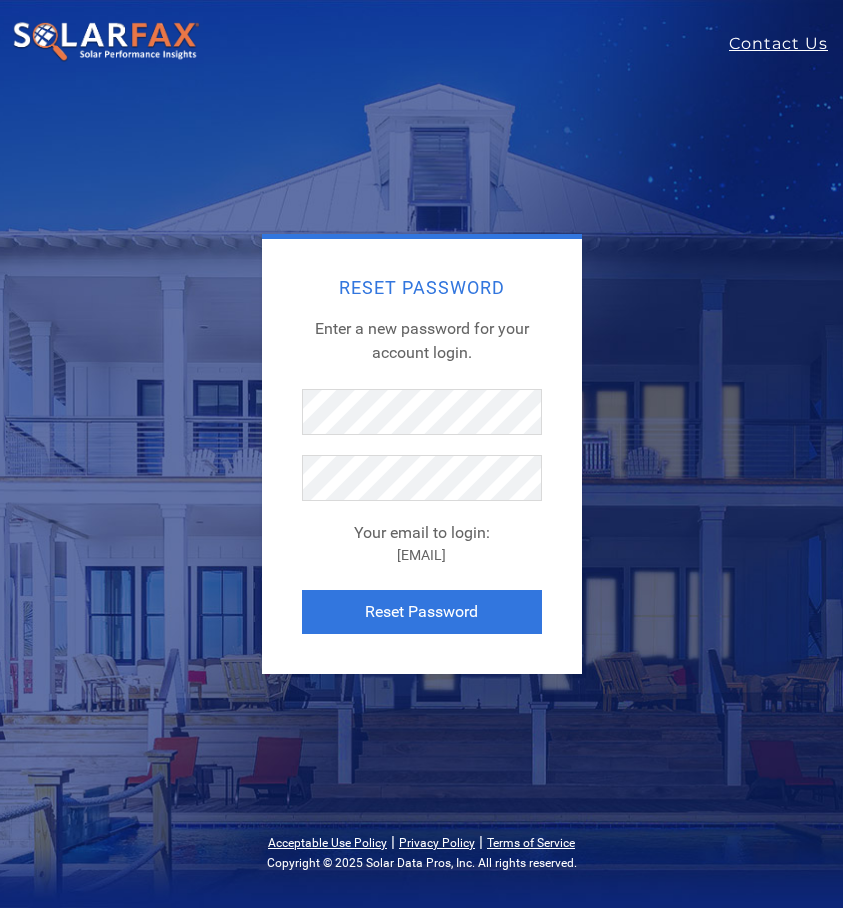 scroll, scrollTop: 0, scrollLeft: 0, axis: both 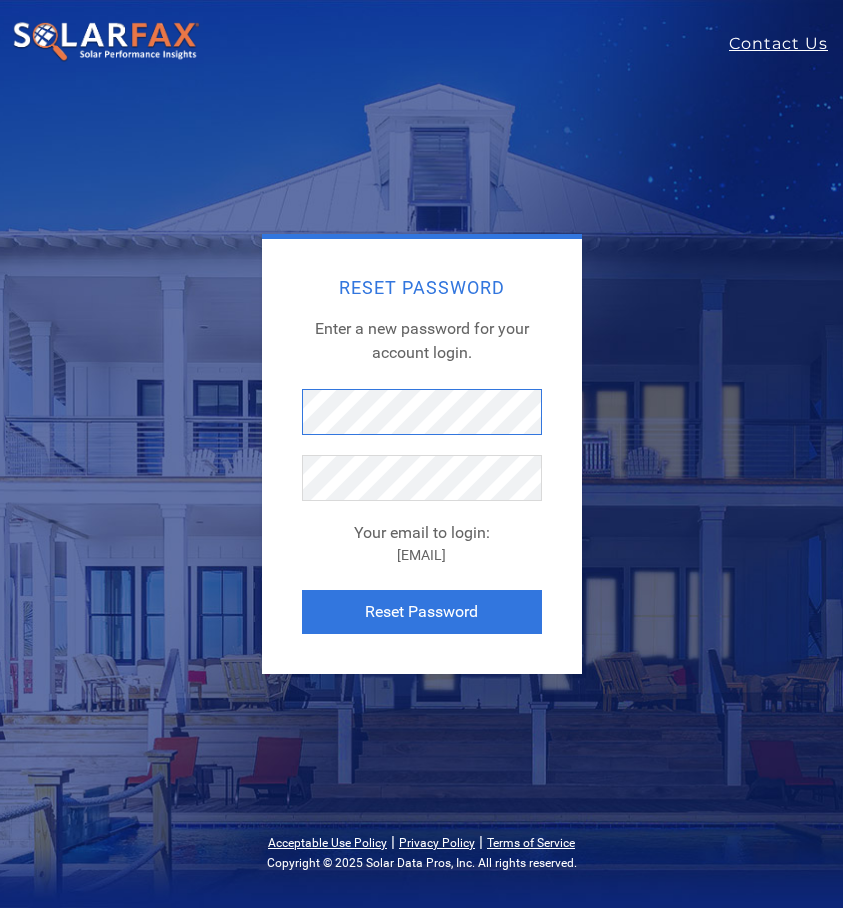 click on "Reset Password
Enter a new password for your account login.
Your email to login:
[EMAIL]
Reset Password" at bounding box center [422, 454] 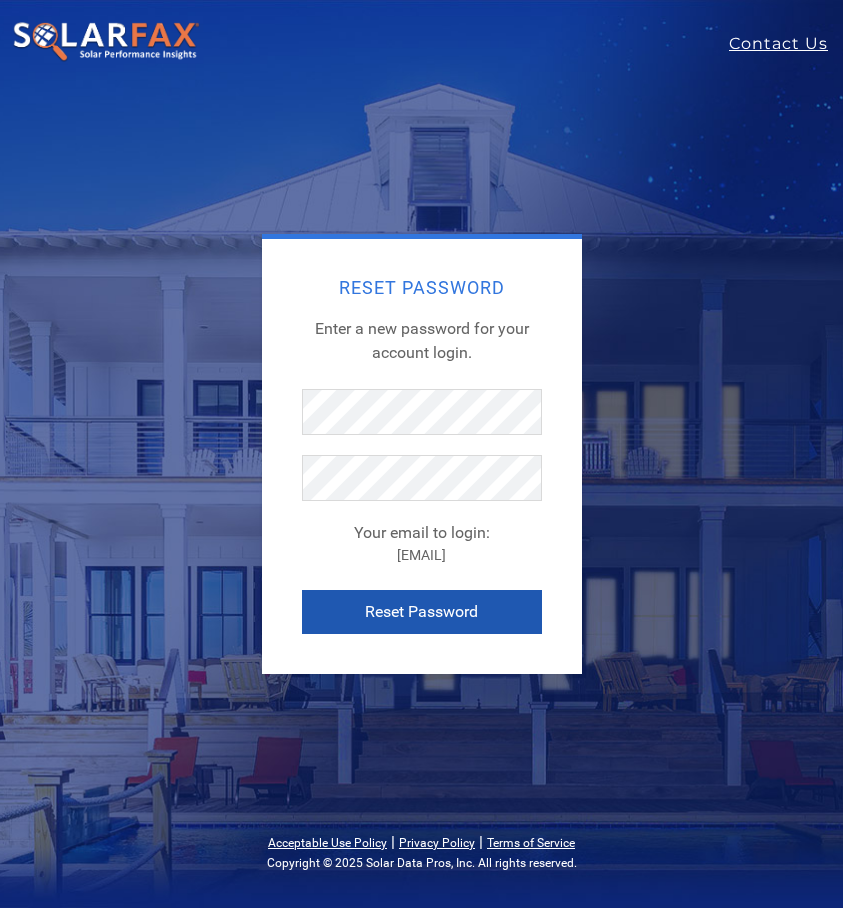 click on "Reset Password" at bounding box center [422, 612] 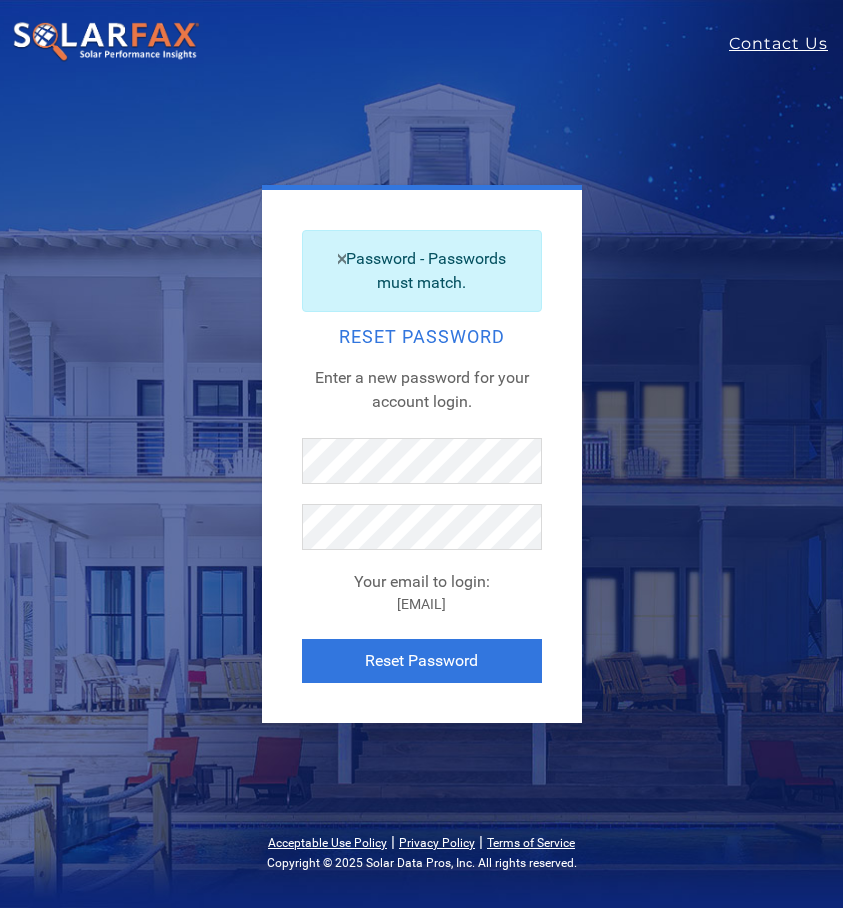 scroll, scrollTop: 0, scrollLeft: 0, axis: both 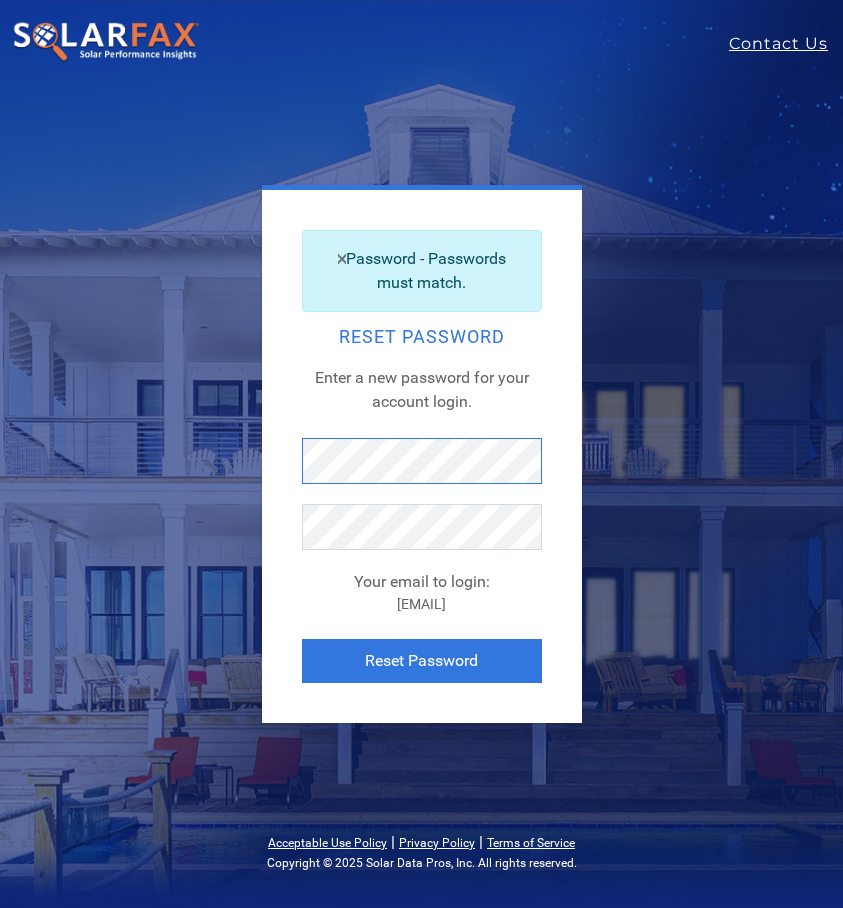 click on "Password - Passwords must match.
Reset Password
Enter a new password for your account login.
Your email to login:
[EMAIL]
Reset Password" at bounding box center (422, 454) 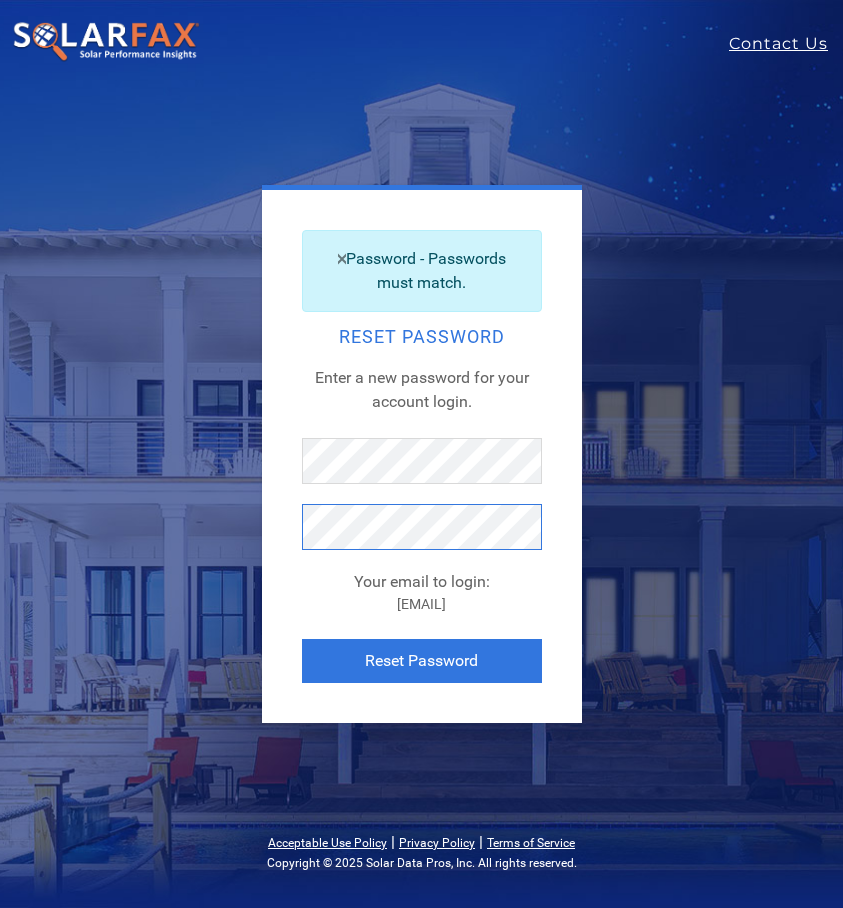 click on "Password - Passwords must match.
Reset Password
Enter a new password for your account login.
Your email to login:
[EMAIL]
Reset Password" at bounding box center [422, 454] 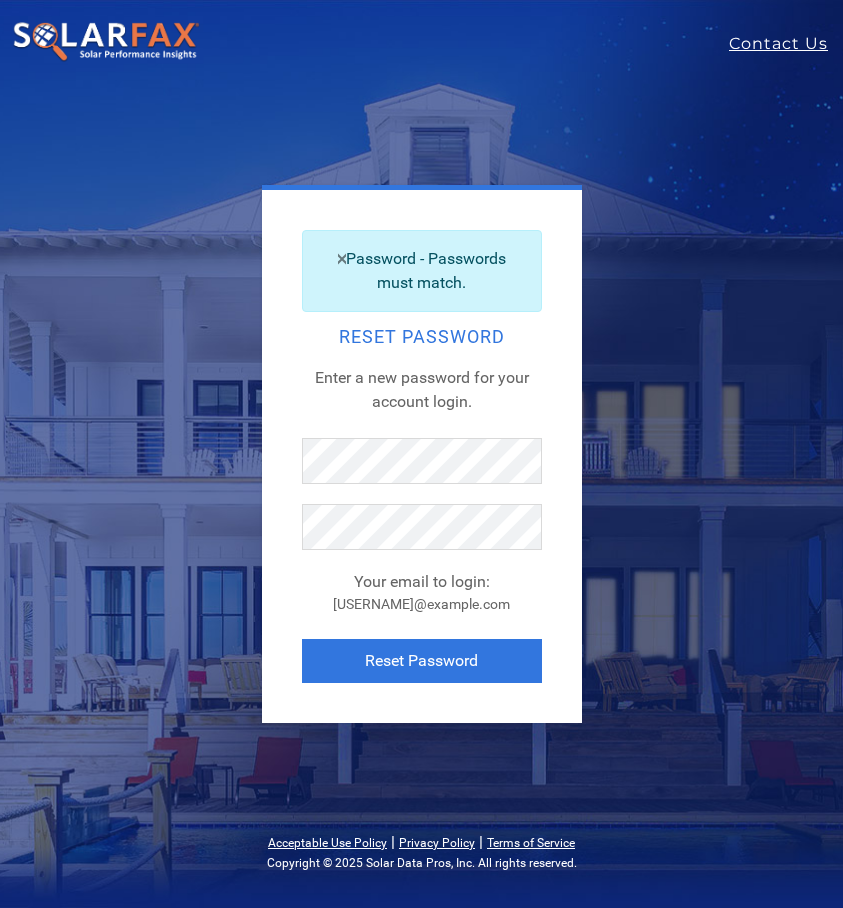 scroll, scrollTop: 0, scrollLeft: 0, axis: both 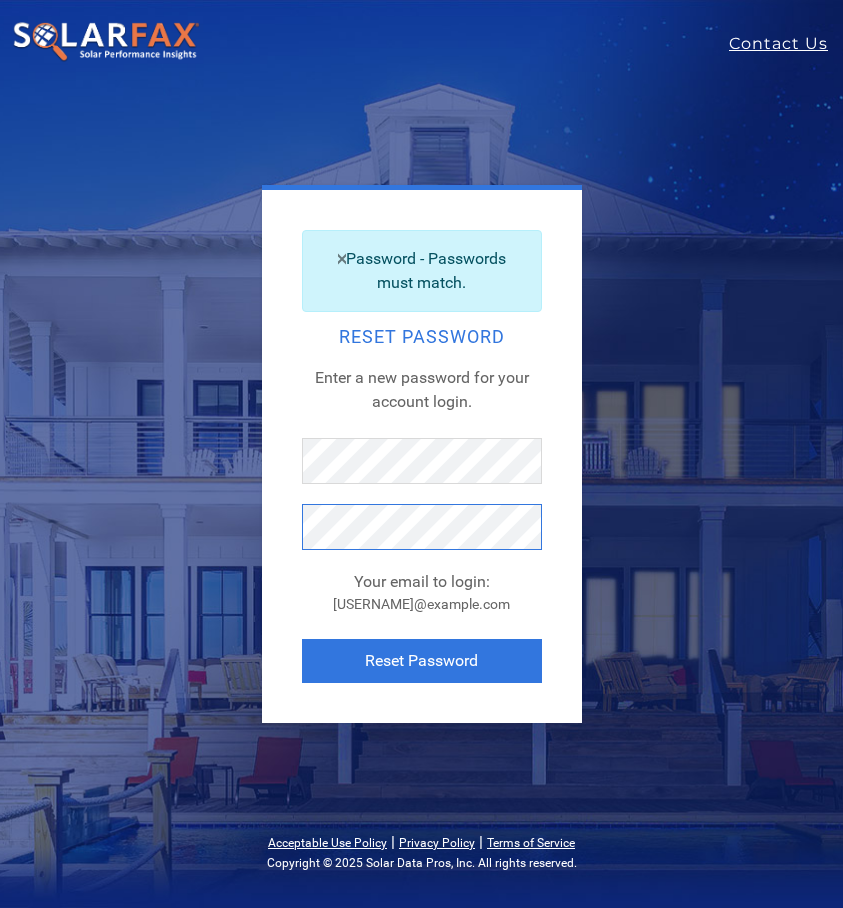 click on "Reset Password" at bounding box center [422, 661] 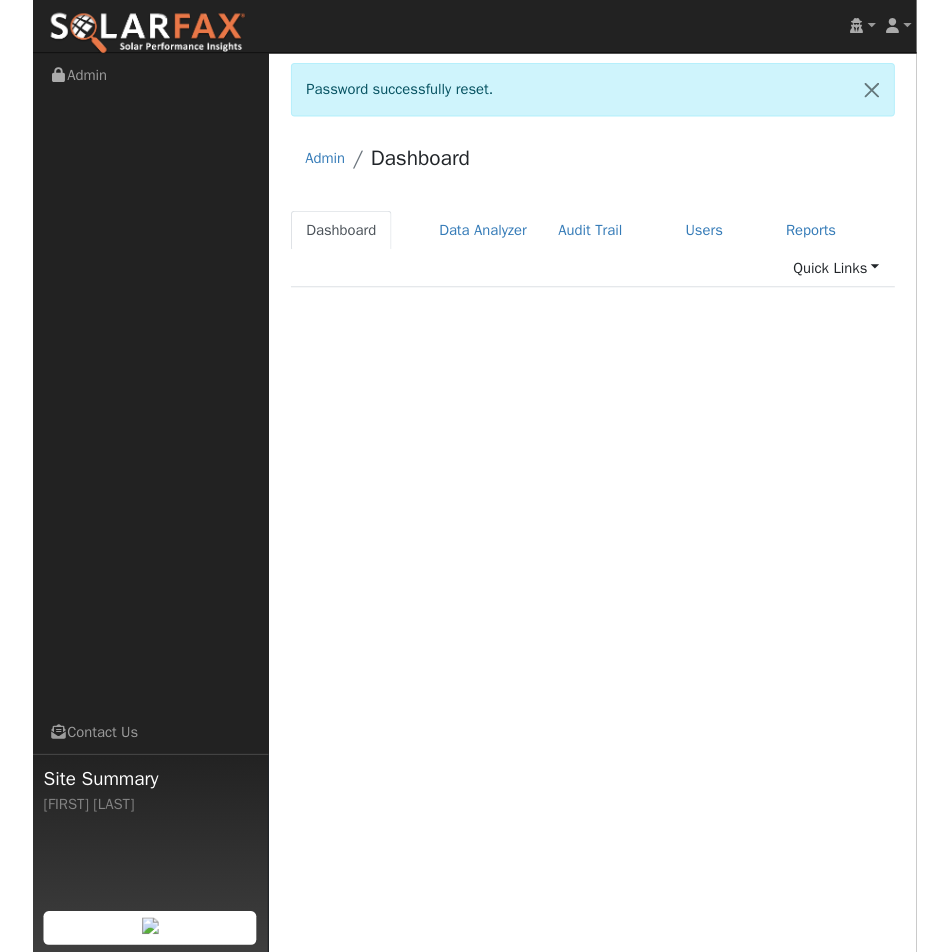 scroll, scrollTop: 0, scrollLeft: 0, axis: both 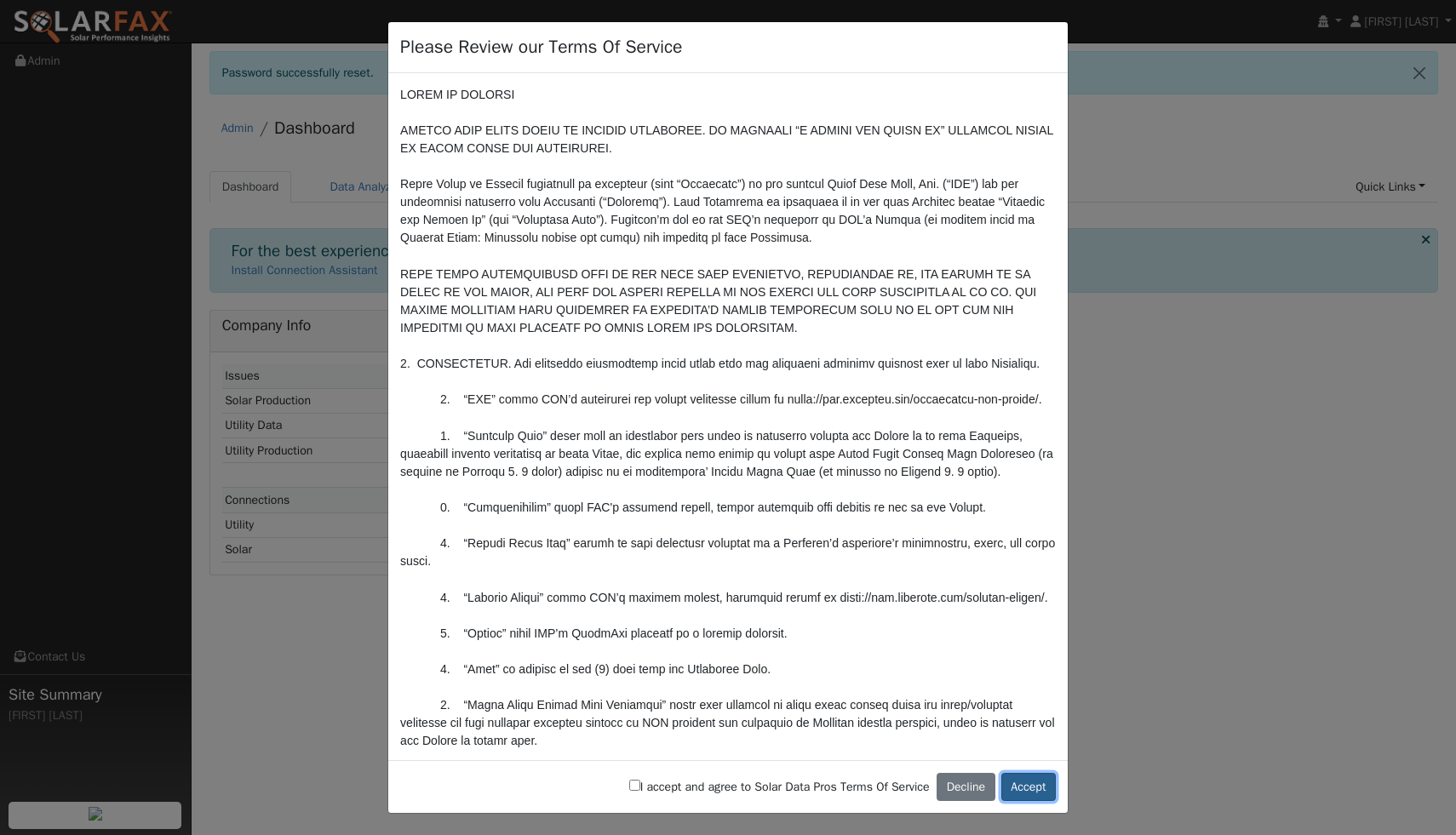 click on "Accept" at bounding box center [1029, 787] 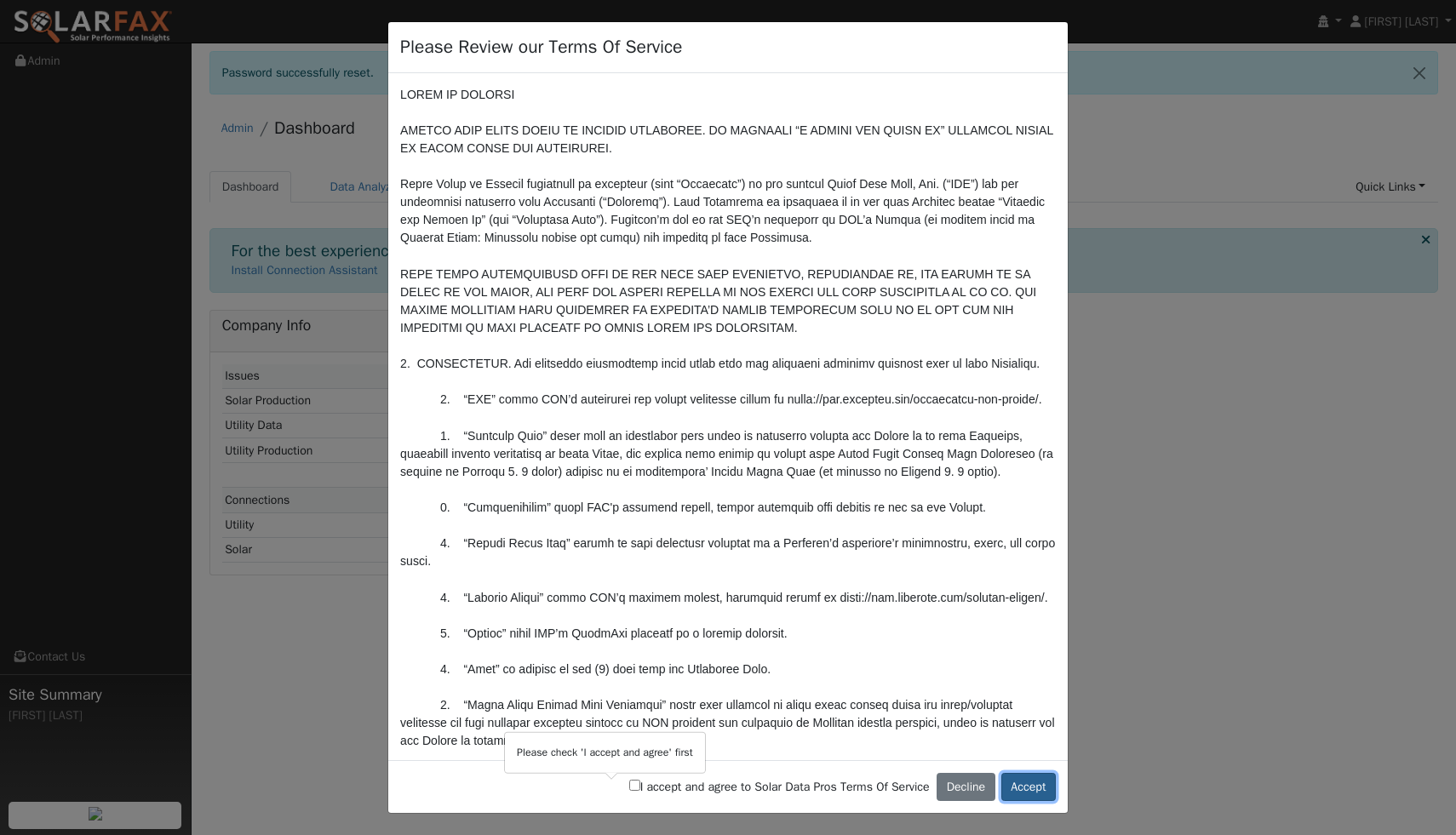 click on "Accept" at bounding box center (1029, 787) 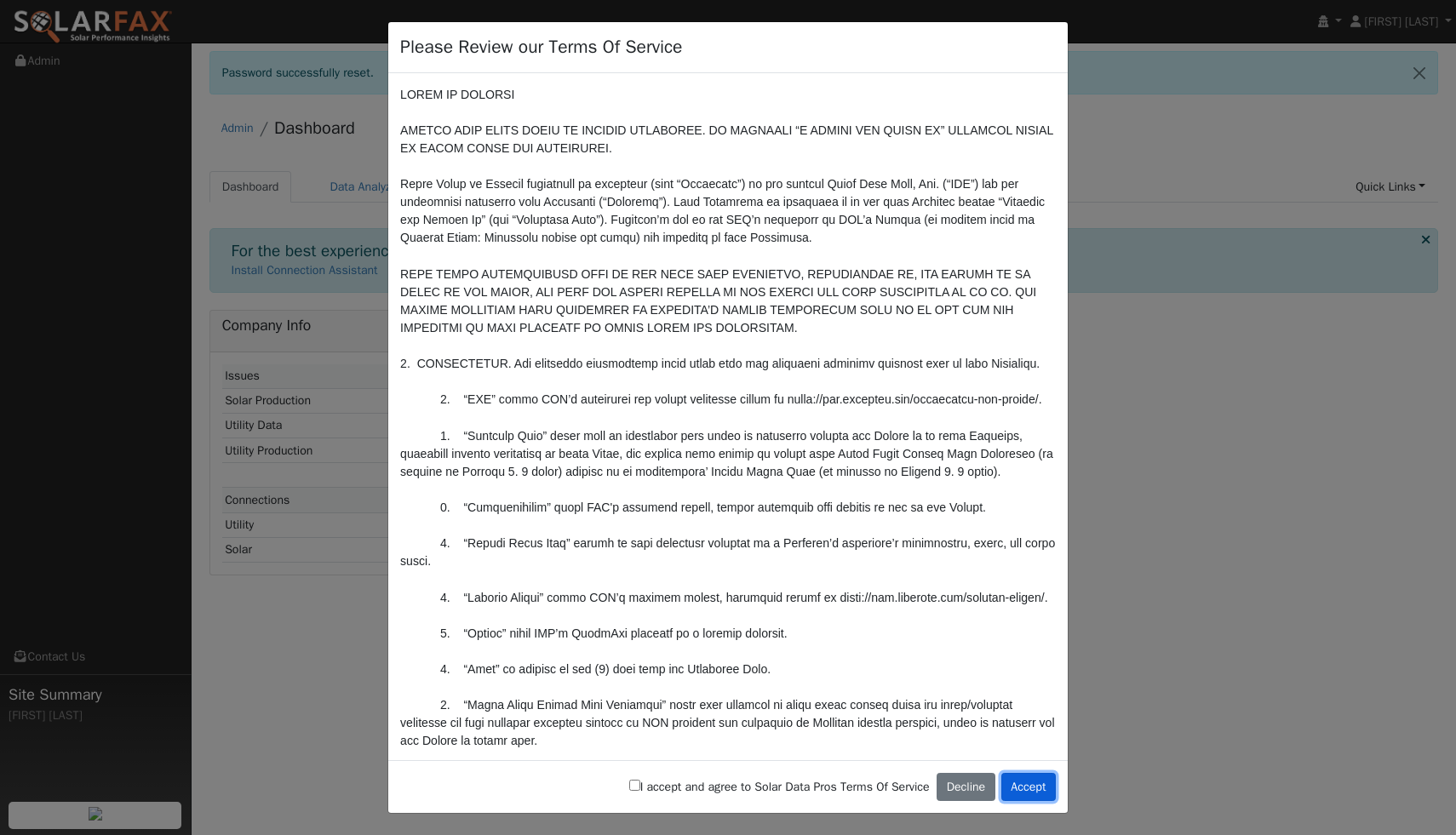 type 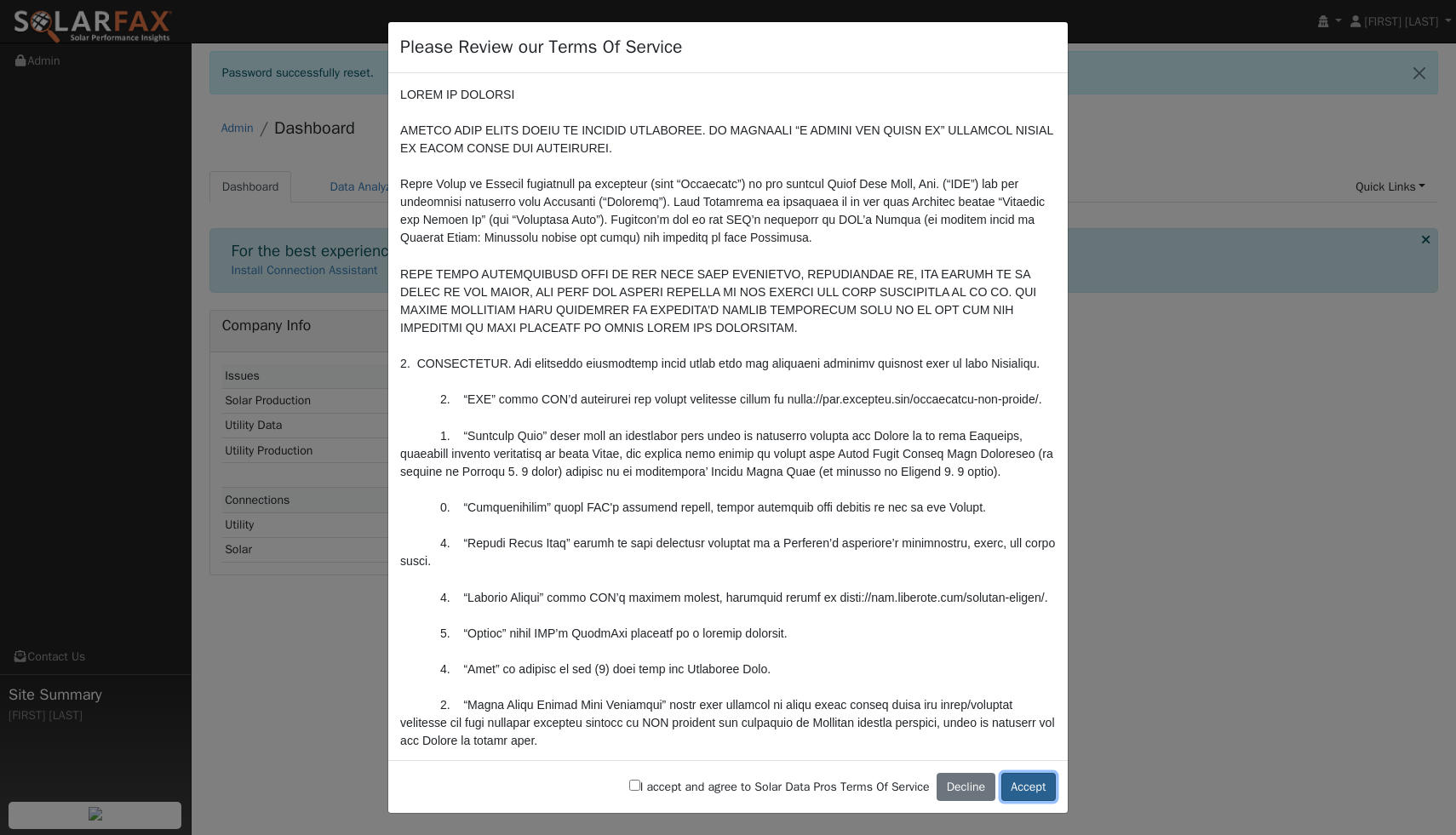 click on "Accept" at bounding box center [1029, 787] 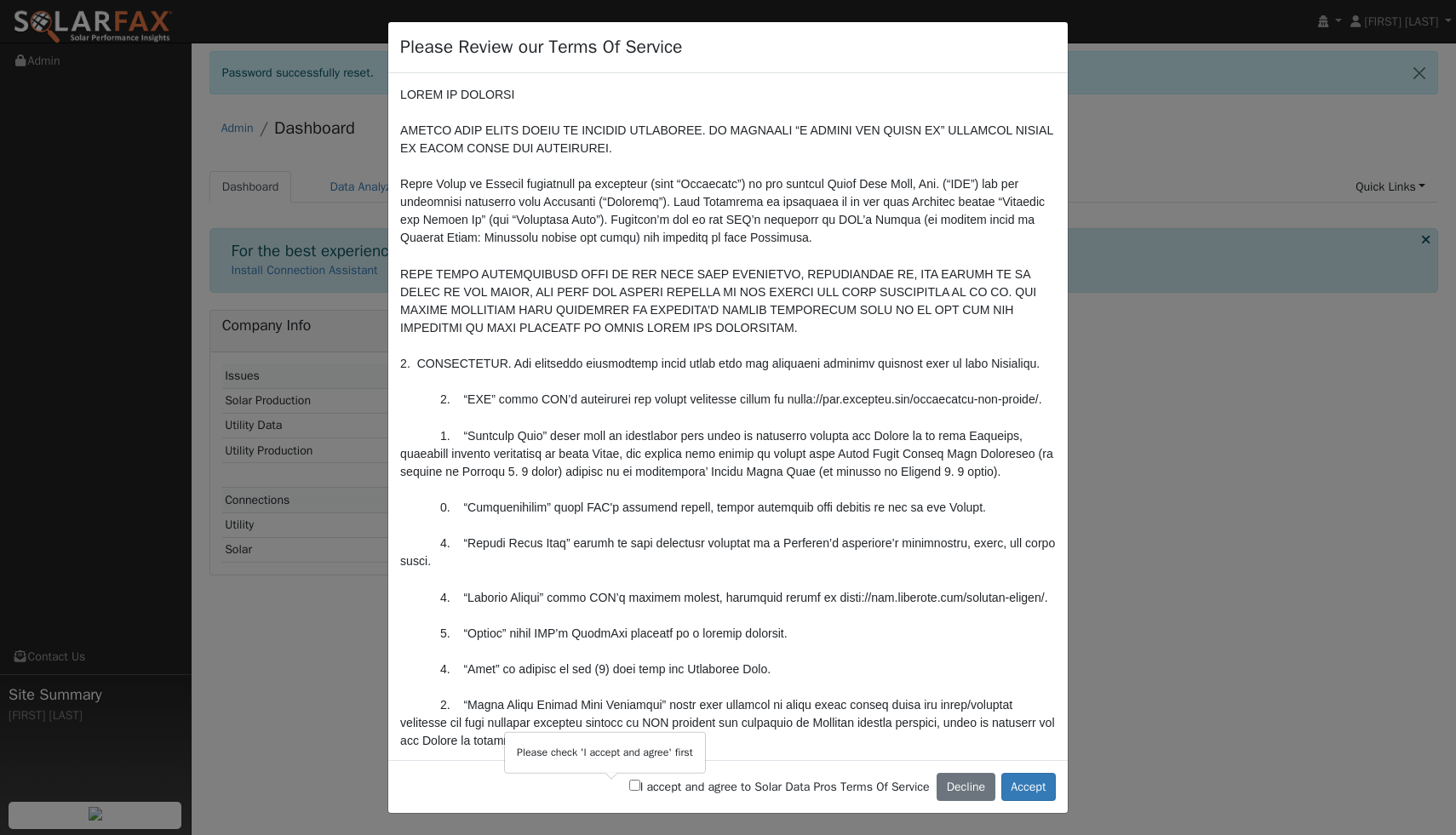 click on "I accept and agree to Solar Data Pros Terms Of Service" at bounding box center [779, 786] 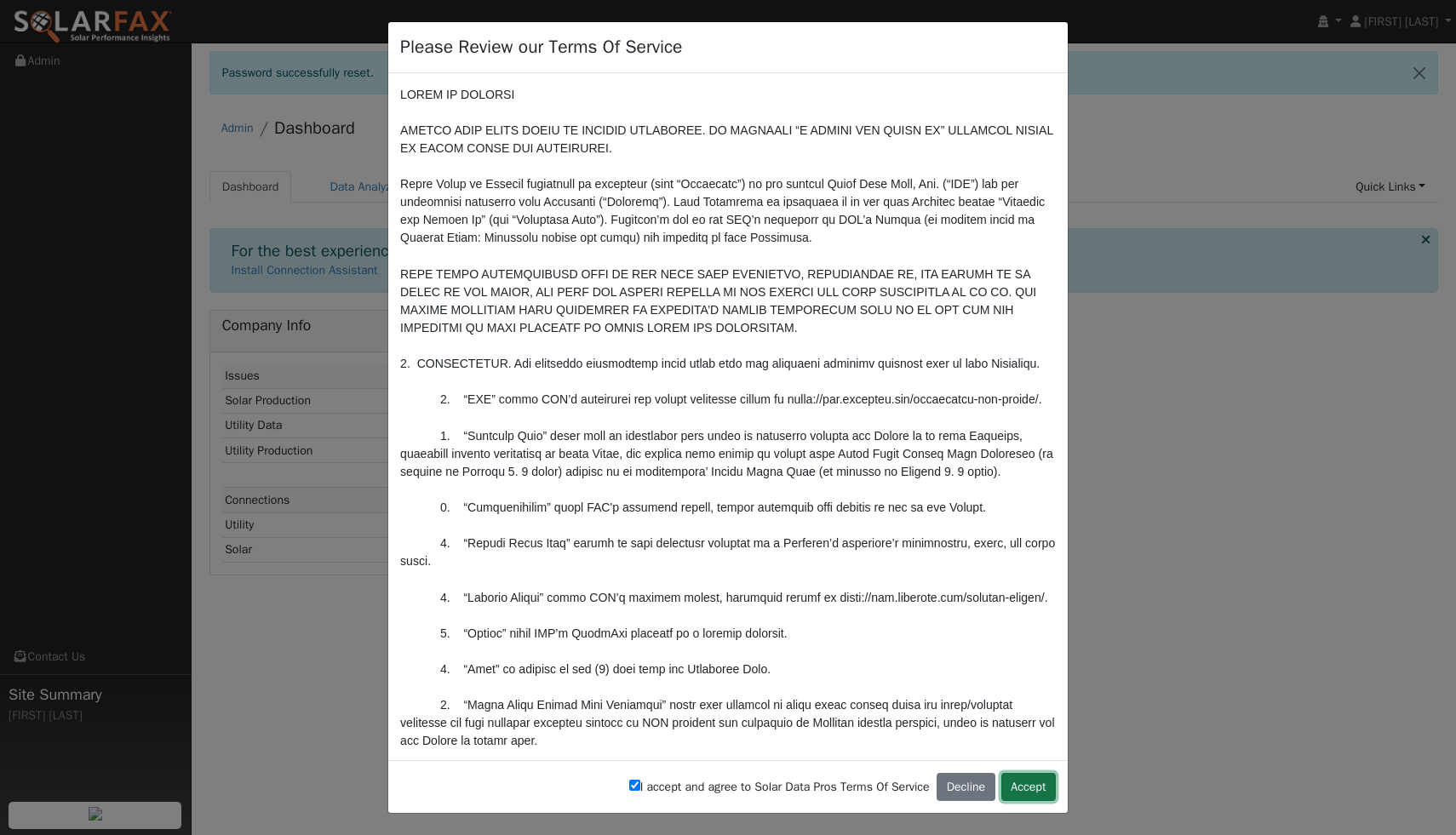 click on "Accept" at bounding box center [1029, 787] 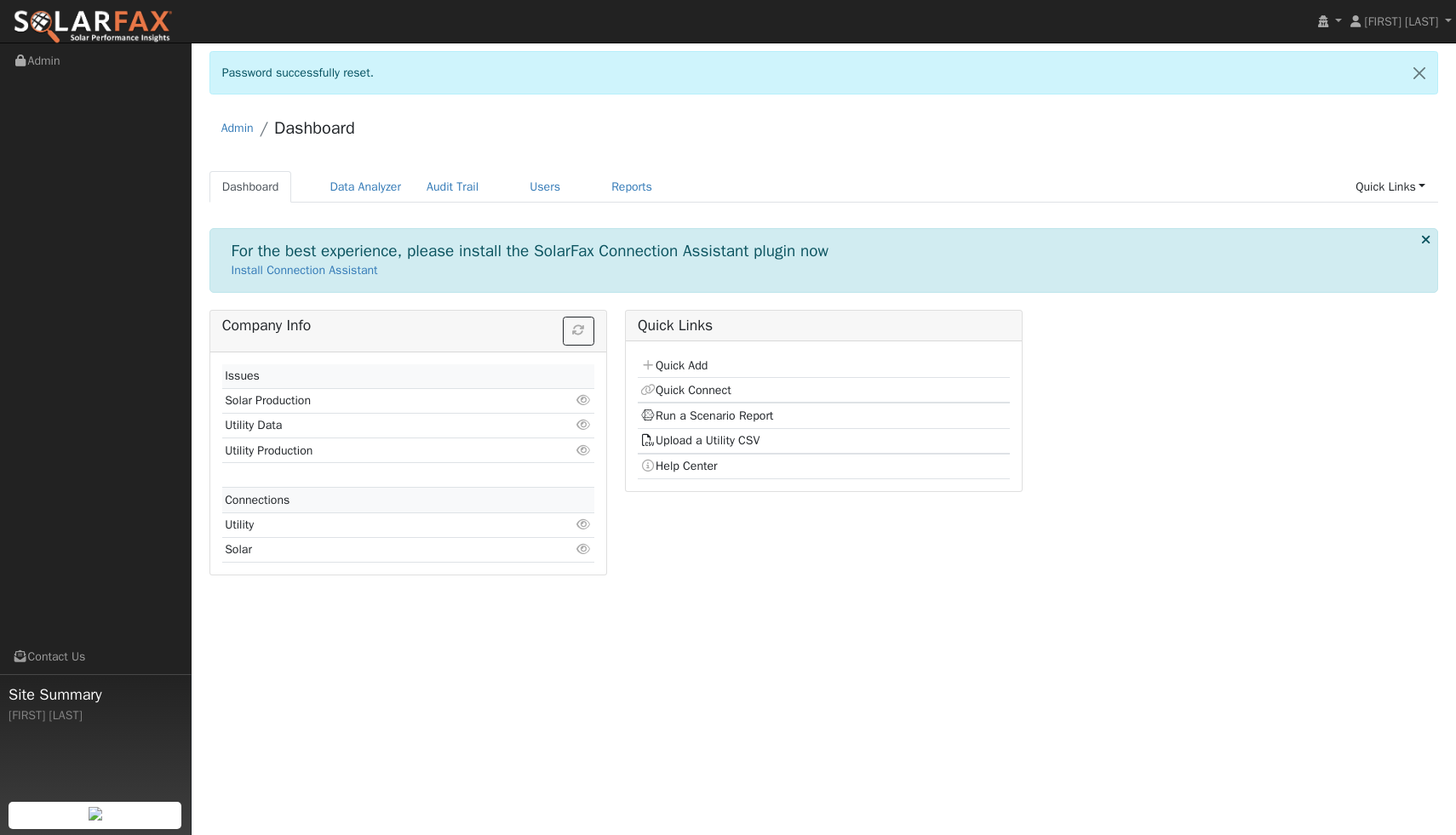 click on "Please Review our Terms Of Service  I accept and agree to Solar Data Pros Terms Of Service Decline Accept Decline Terms Of Service  Are you sure you want to decline? This will disable your use of the system.  Confirm Cancel
User Profile First name Last name Email Email Notifications No Emails No Emails Weekly Emails Monthly Emails Cancel Save
Terms Of Service
Close
Login as User
Select a User
Password successfully reset." at bounding box center [823, 438] 